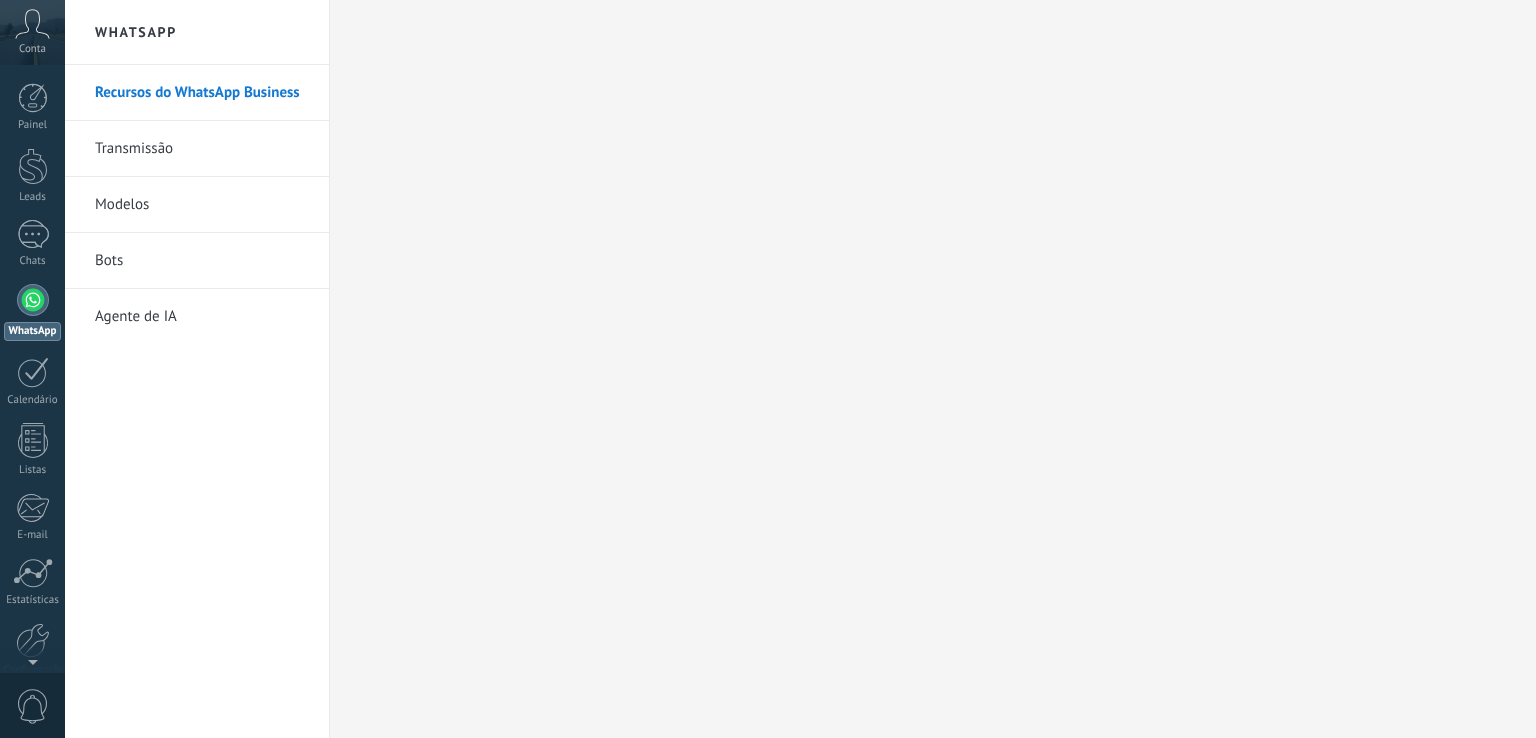 click on ".abccls-1,.abccls-2{fill-rule:evenodd}.abccls-2{fill:#fff} .abfcls-1{fill:none}.abfcls-2{fill:#fff} .abncls-1{isolation:isolate}.abncls-2{opacity:.06}.abncls-2,.abncls-3,.abncls-6{mix-blend-mode:multiply}.abncls-3{opacity:.15}.abncls-4,.abncls-8{fill:#fff}.abncls-5{fill:url(#abnlinear-gradient)}.abncls-6{opacity:.04}.abncls-7{fill:url(#abnlinear-gradient-2)}.abncls-8{fill-rule:evenodd} .abqst0{fill:#ffa200} .abwcls-1{fill:#252525} .cls-1{isolation:isolate} .acicls-1{fill:none} .aclcls-1{fill:#232323} .acnst0{display:none} .addcls-1,.addcls-2{fill:none;stroke-miterlimit:10}.addcls-1{stroke:#dfe0e5}.addcls-2{stroke:#a1a7ab} .adecls-1,.adecls-2{fill:none;stroke-miterlimit:10}.adecls-1{stroke:#dfe0e5}.adecls-2{stroke:#a1a7ab} .adqcls-1{fill:#8591a5;fill-rule:evenodd} .aeccls-1{fill:#5c9f37} .aeecls-1{fill:#f86161} .aejcls-1{fill:#8591a5;fill-rule:evenodd} .aekcls-1{fill-rule:evenodd} .aelcls-1{fill-rule:evenodd;fill:currentColor} .aemcls-1{fill-rule:evenodd;fill:currentColor} .aencls-2{fill:#f86161;opacity:.3}" at bounding box center (768, 369) 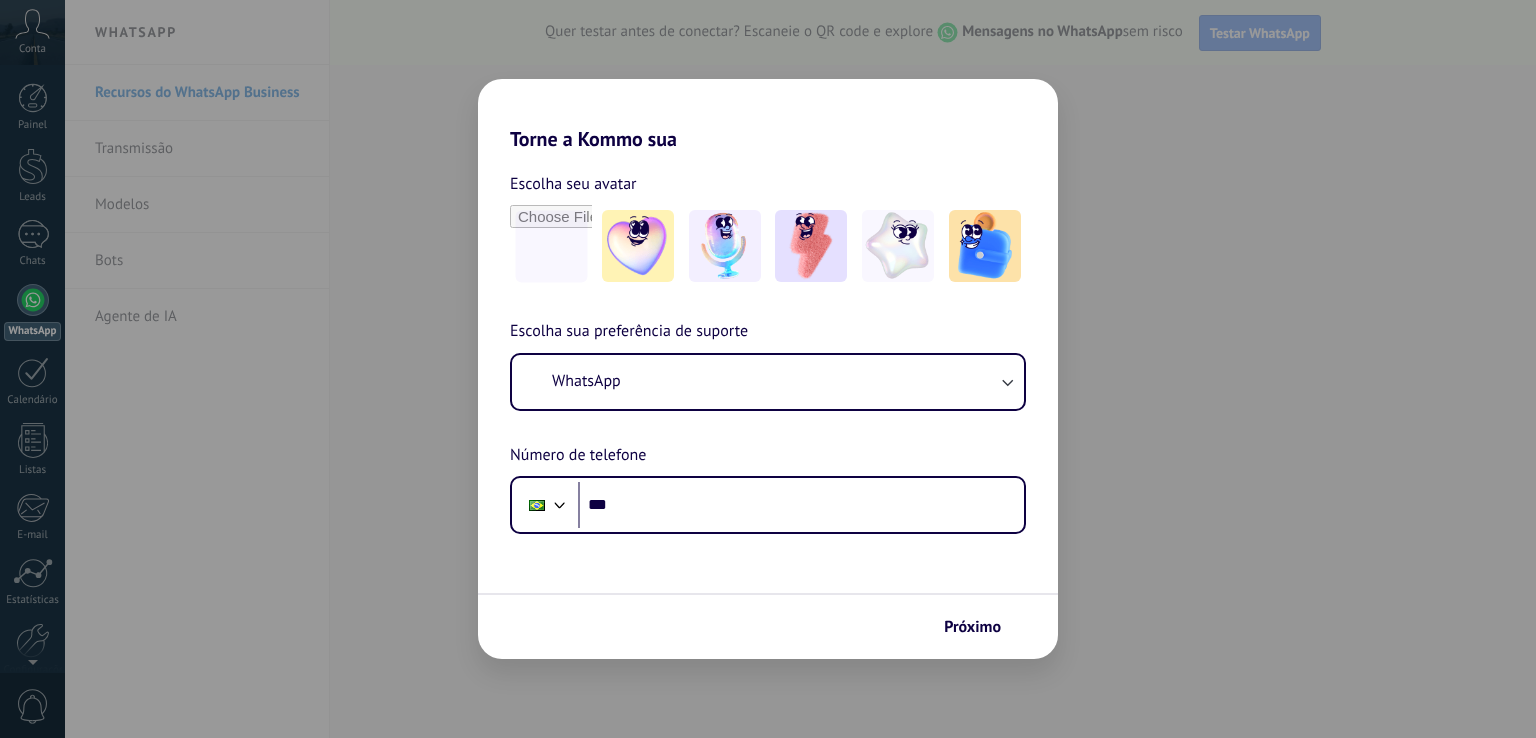 scroll, scrollTop: 0, scrollLeft: 0, axis: both 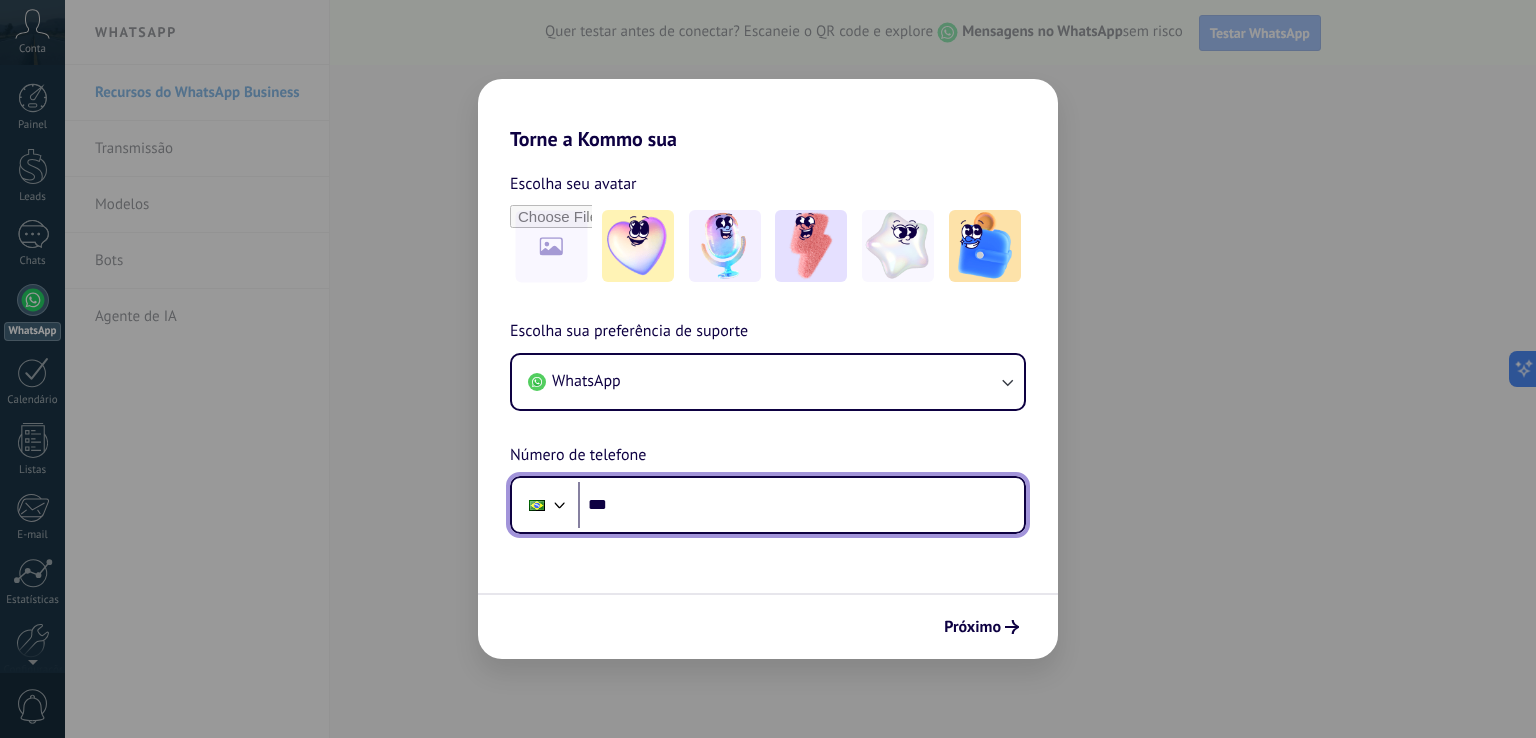 click on "***" at bounding box center (801, 505) 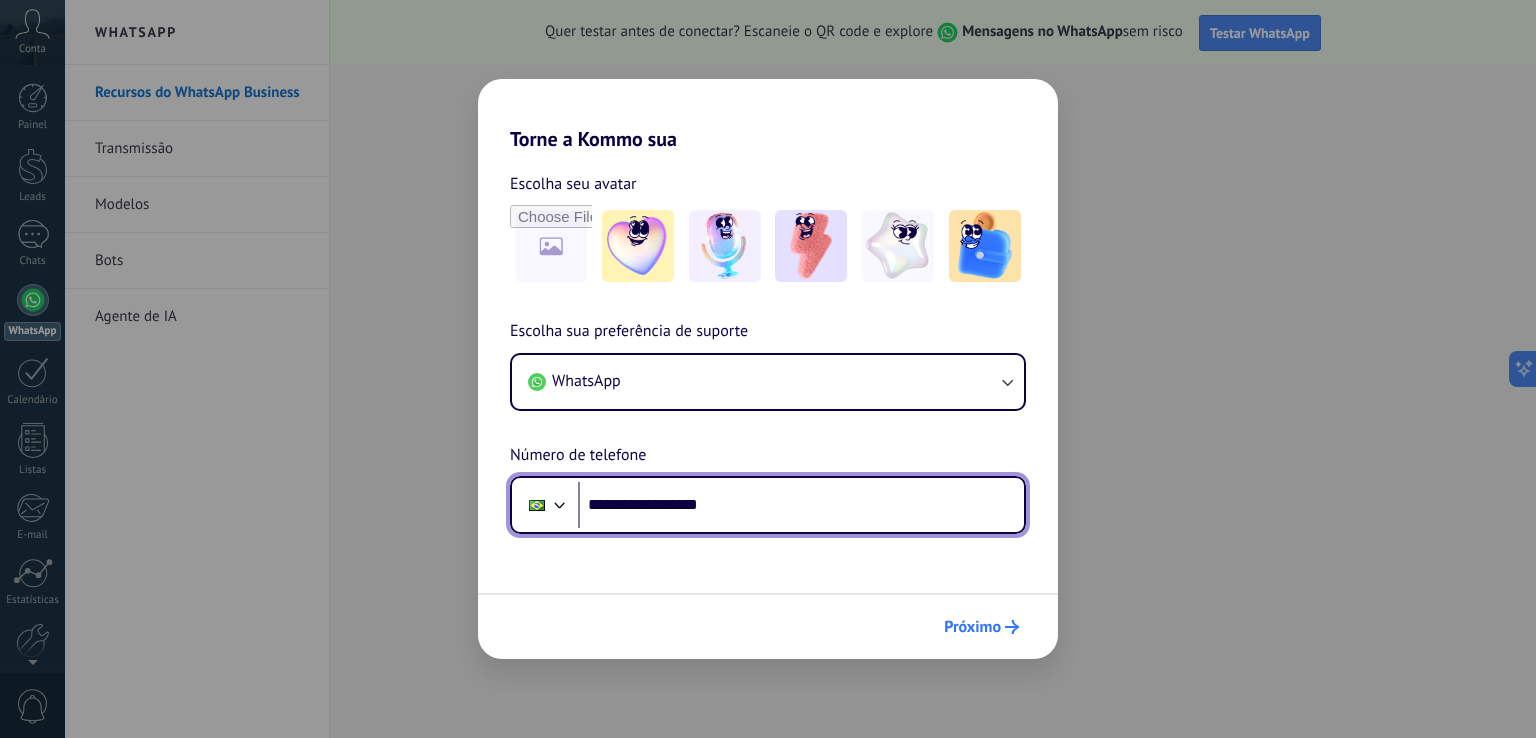 type on "**********" 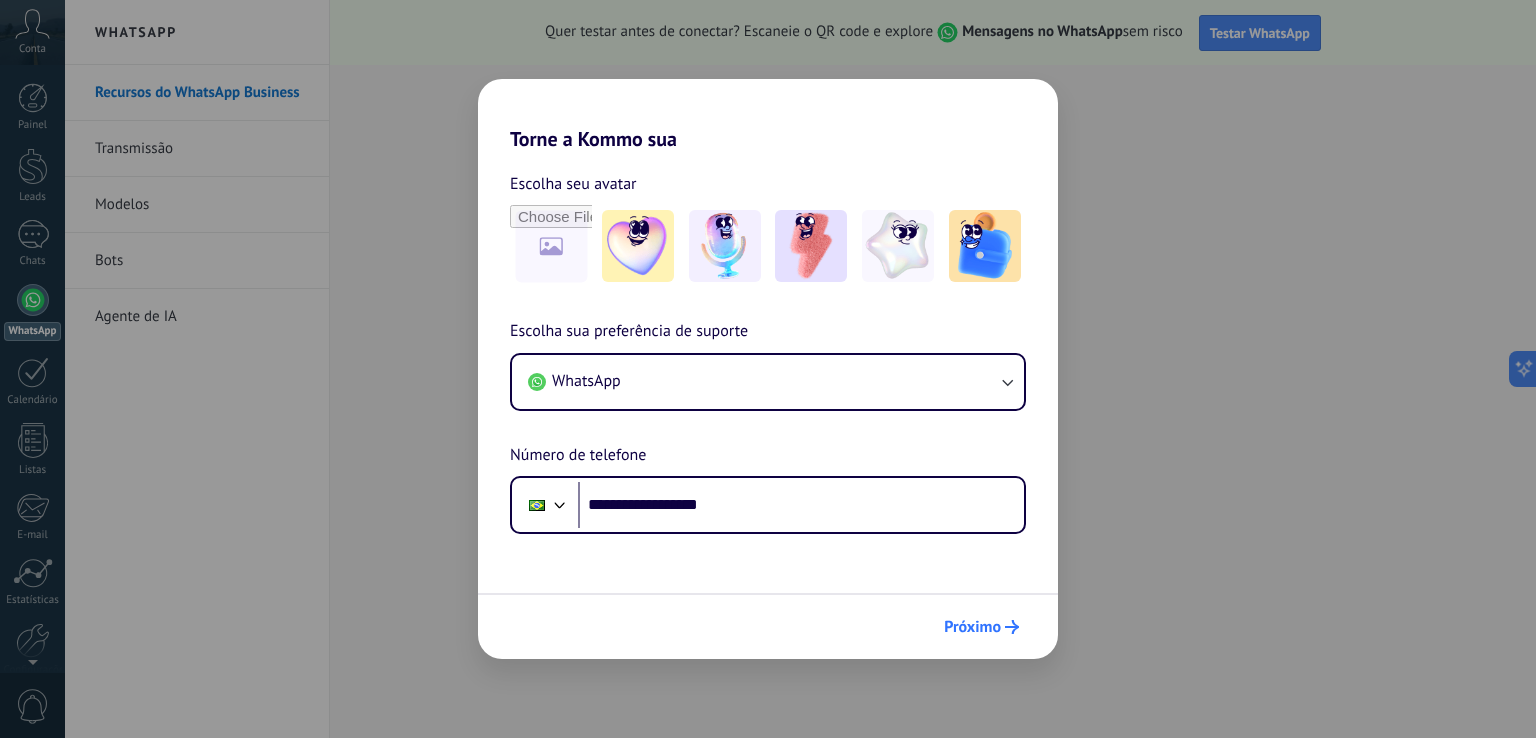 click on "Próximo" at bounding box center [972, 627] 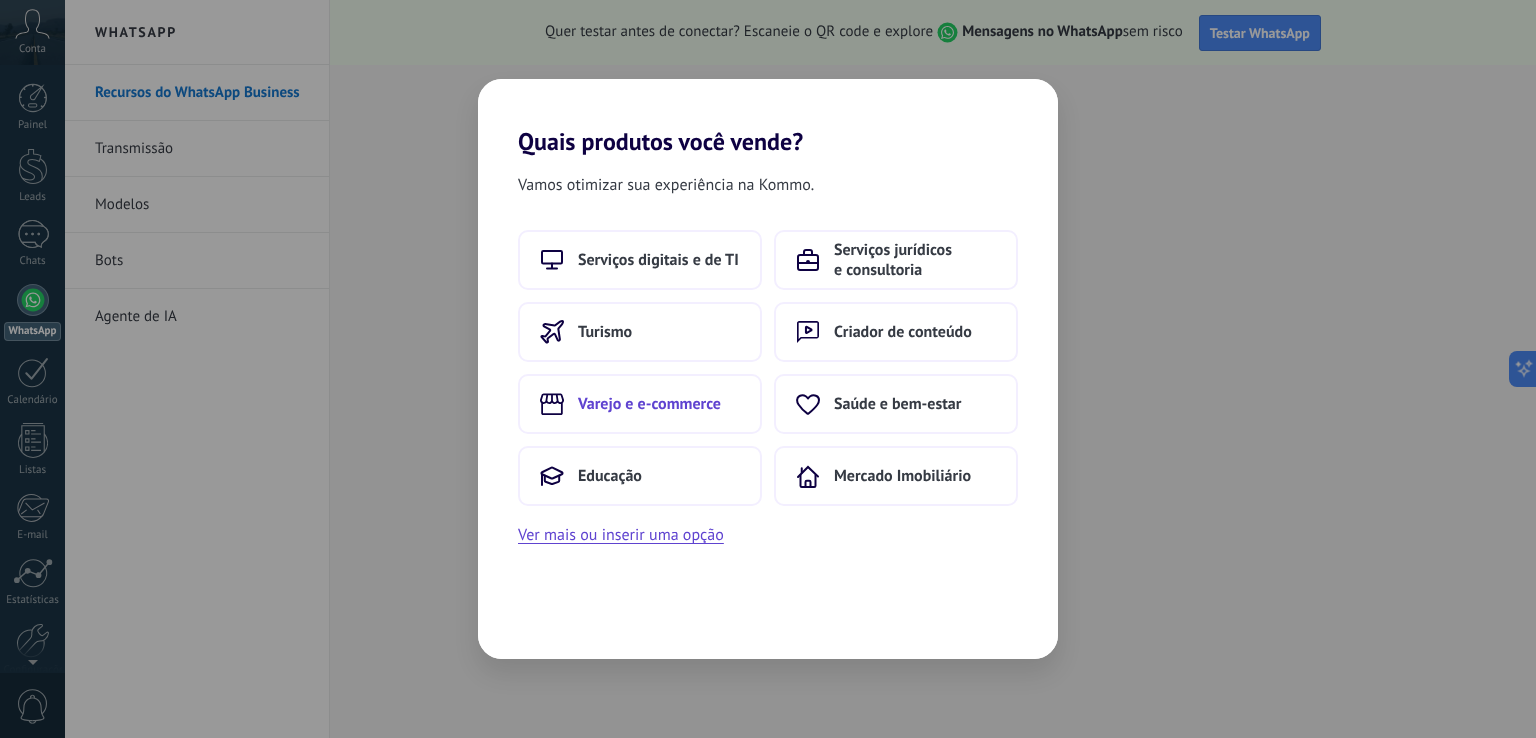 click on "Varejo e e-commerce" at bounding box center [640, 404] 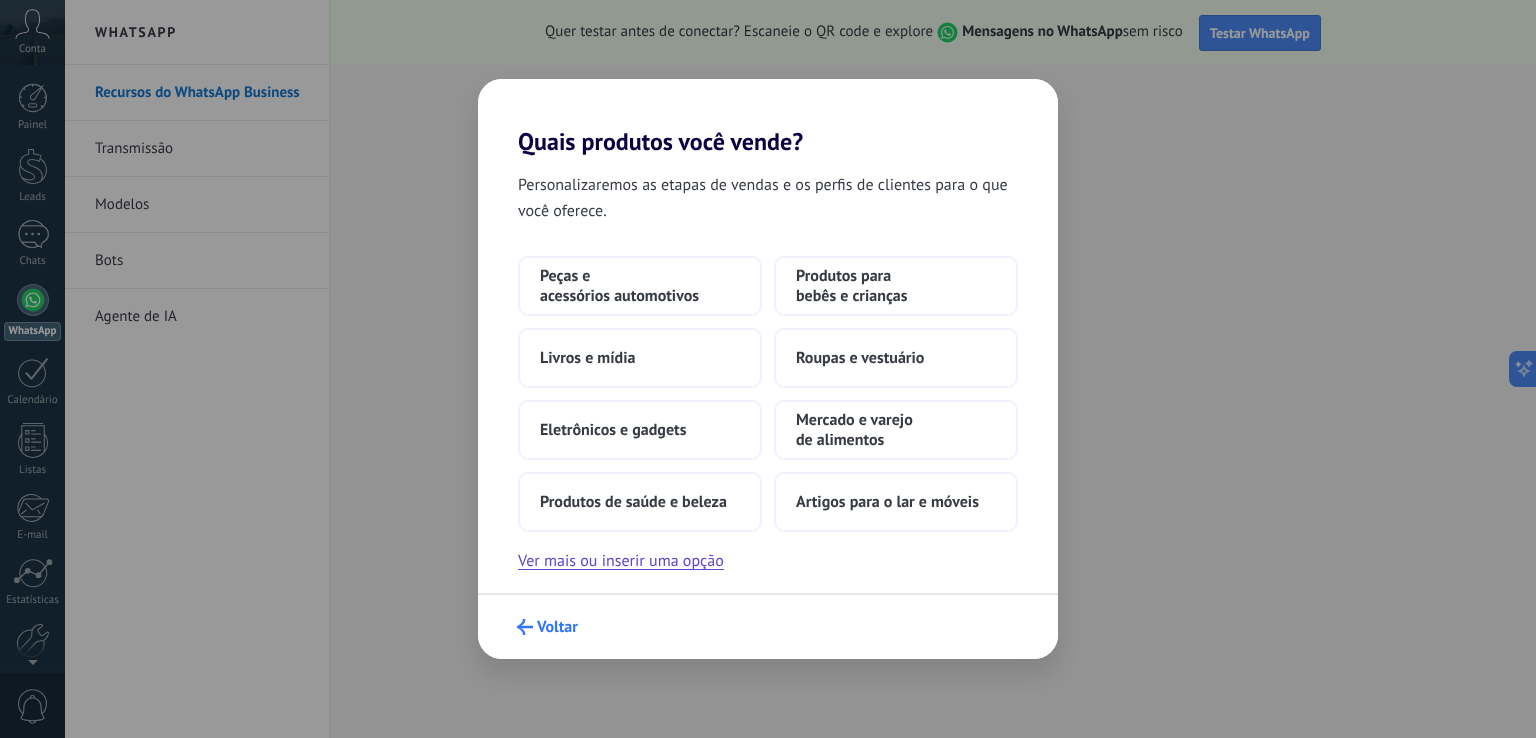 click on "Voltar" at bounding box center [557, 627] 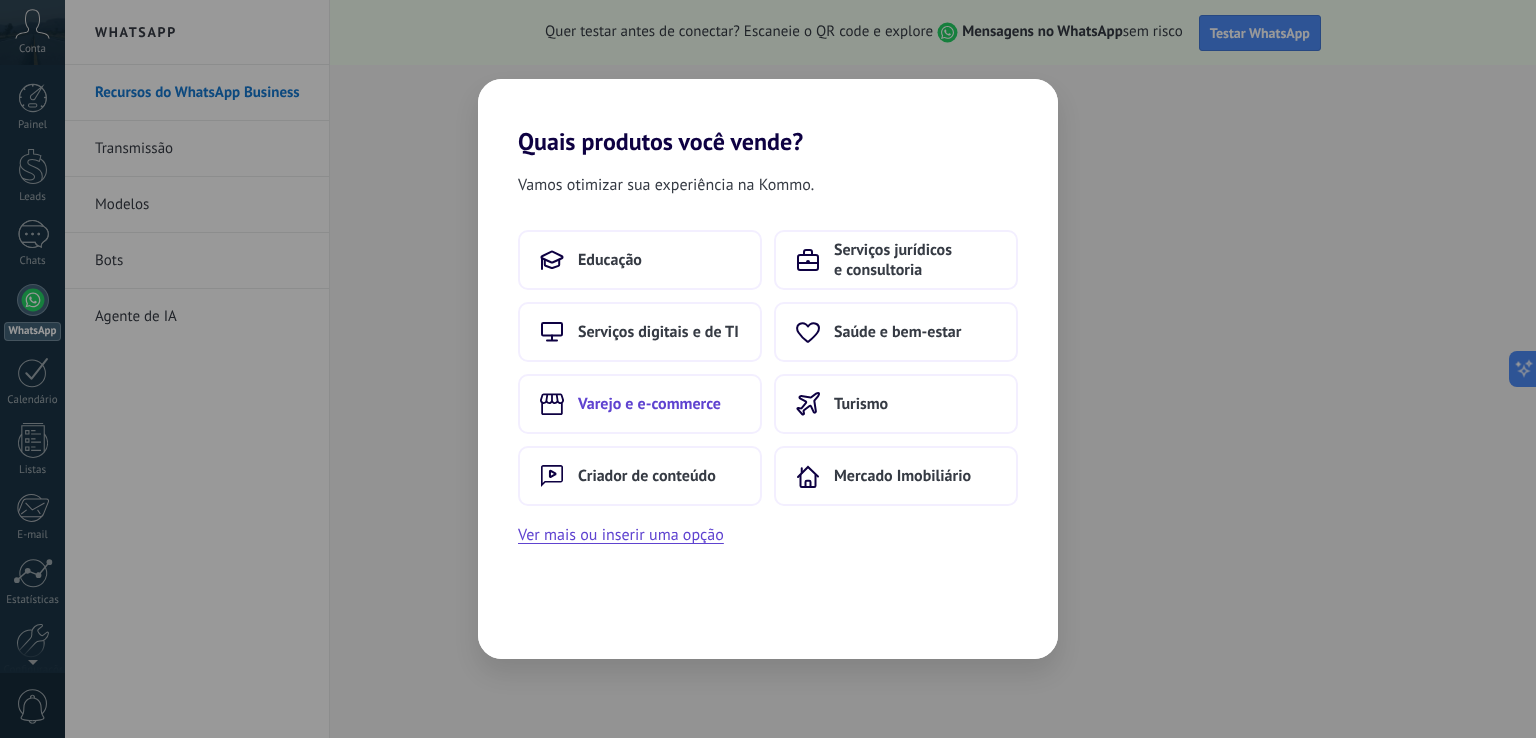 click on "Varejo e e-commerce" at bounding box center (640, 404) 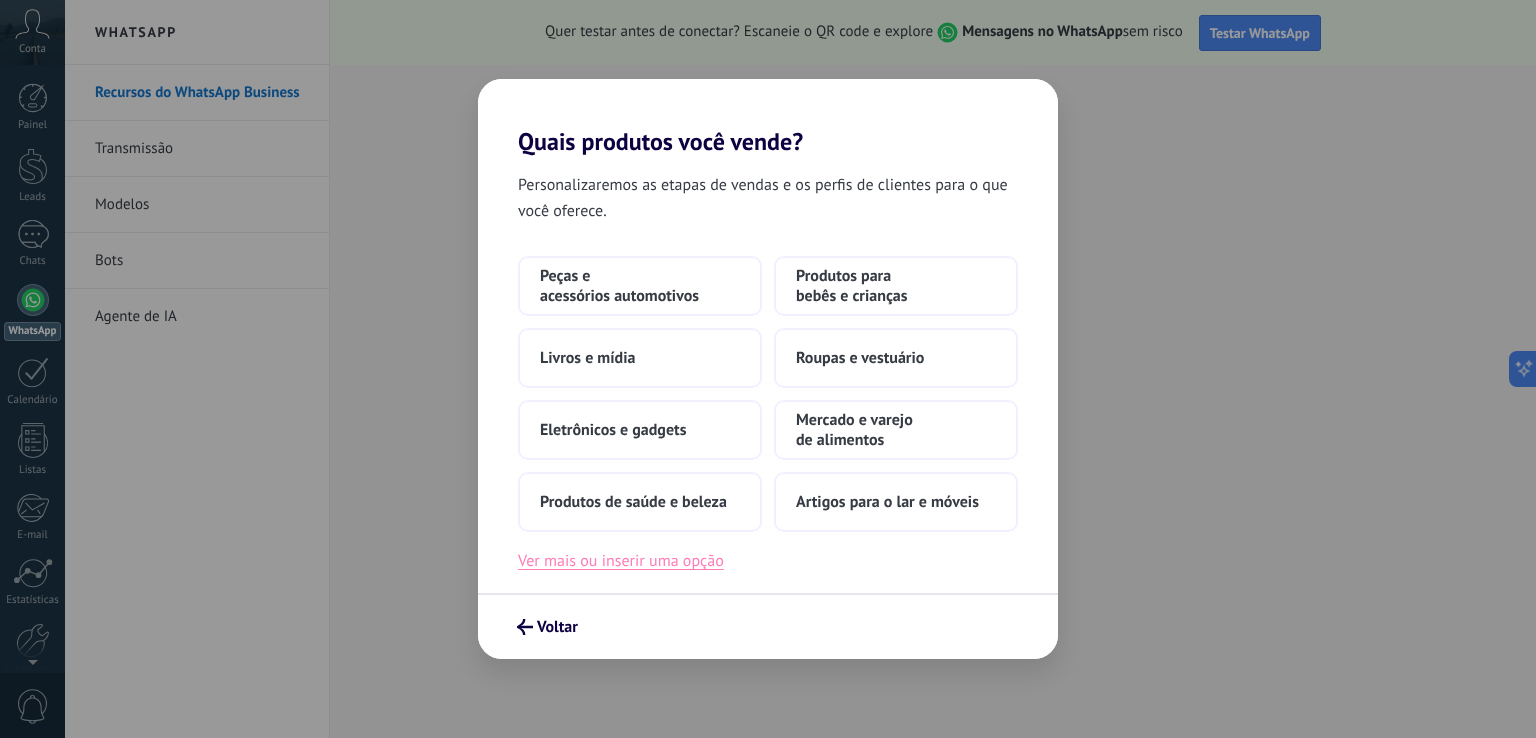 click on "Ver mais ou inserir uma opção" at bounding box center [621, 561] 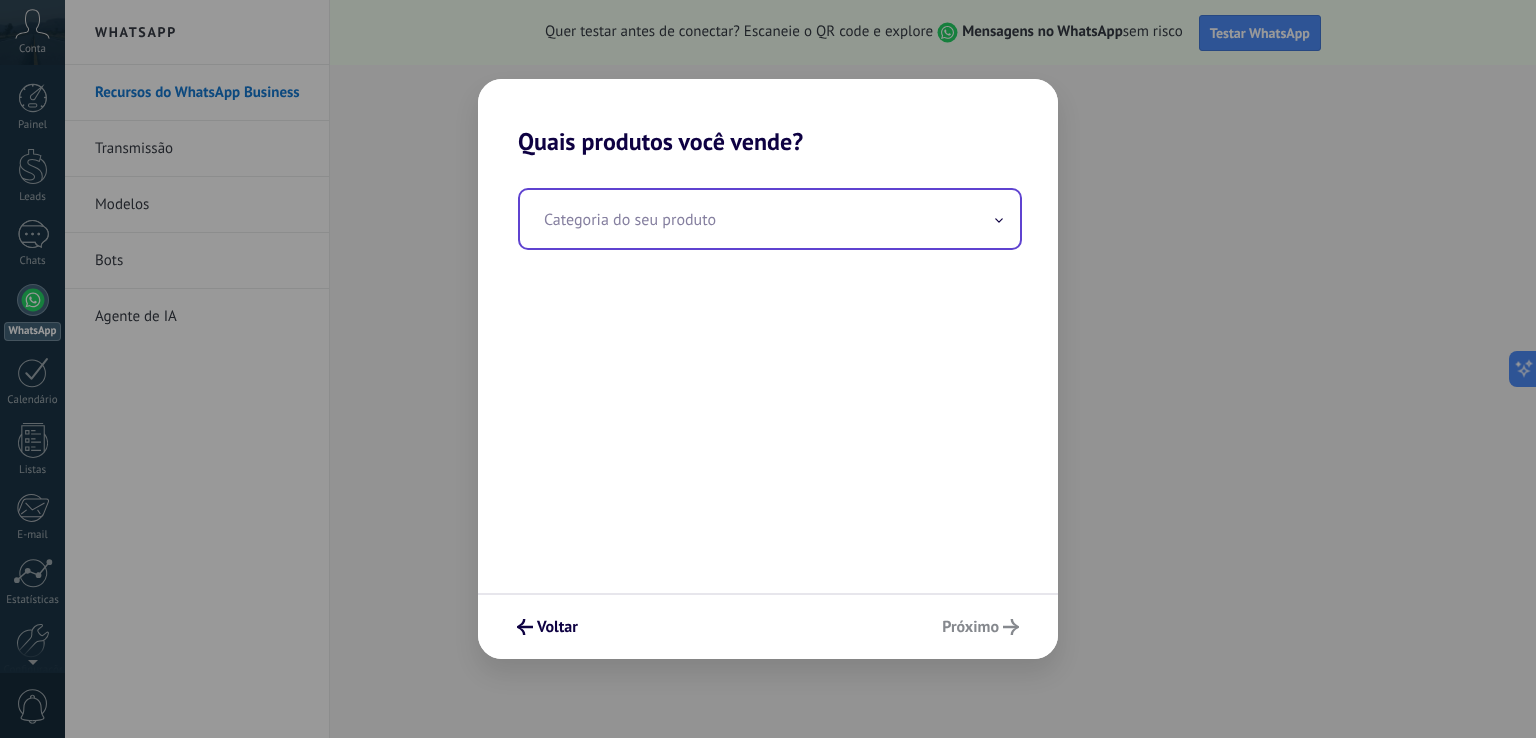 click at bounding box center [770, 219] 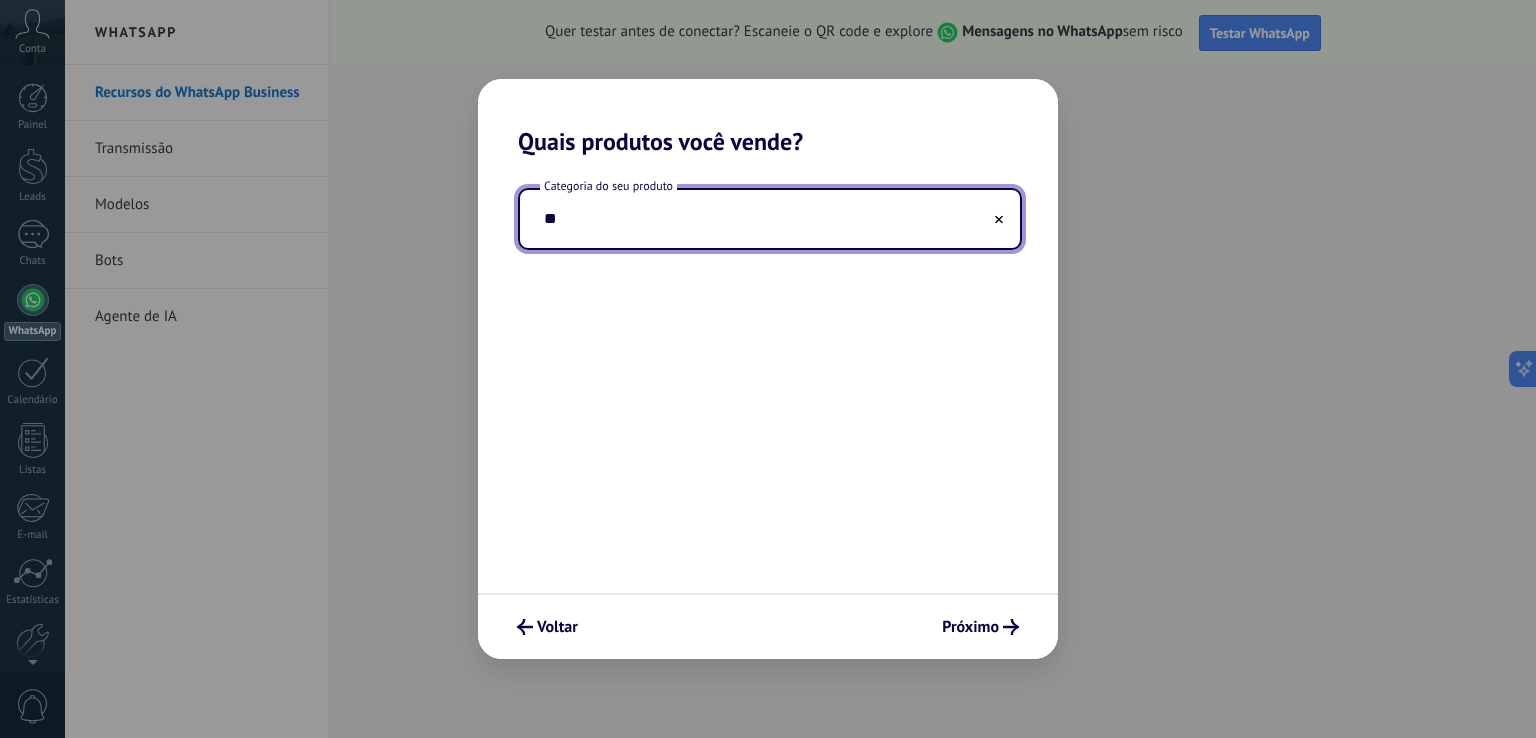 type on "*" 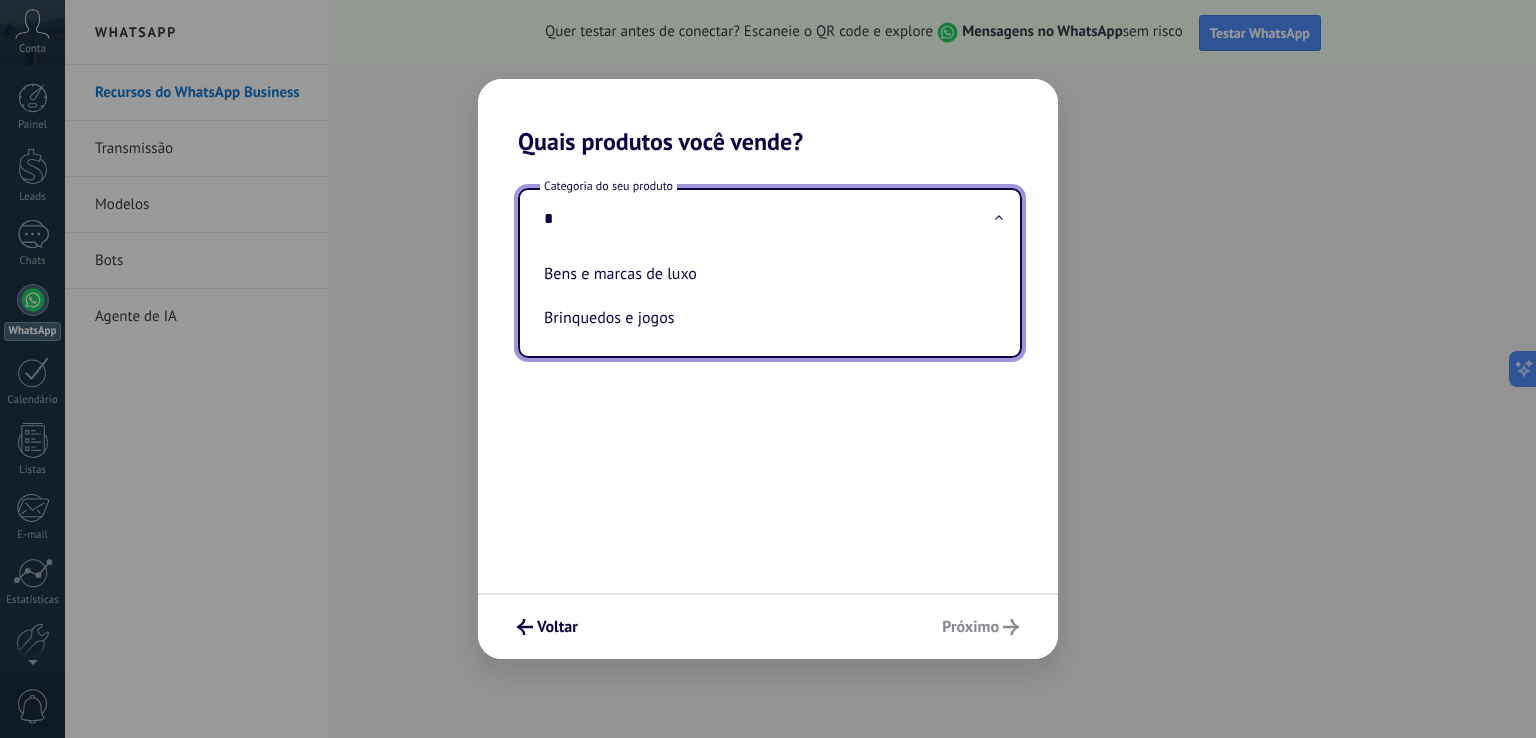 type 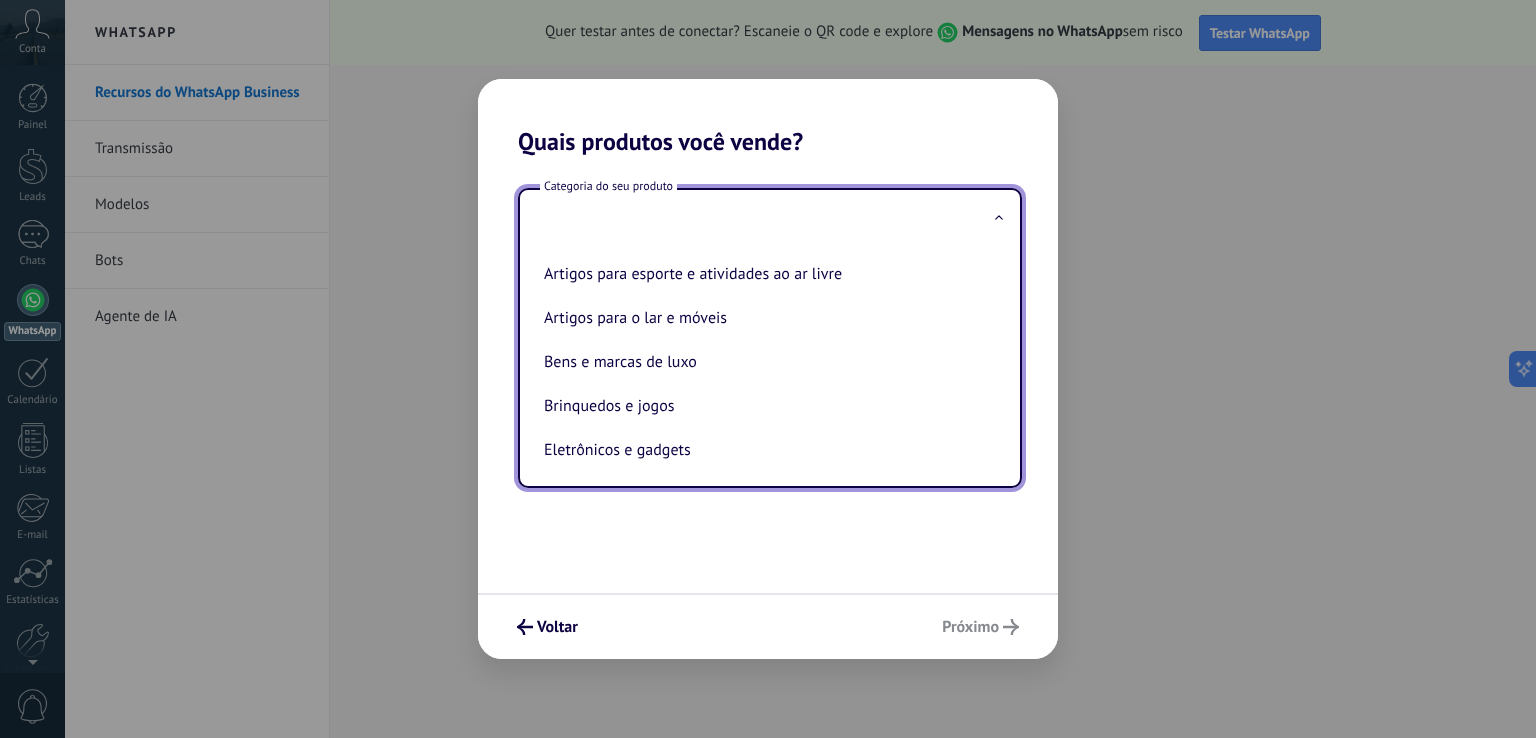 click on "Categoria do seu produto Artigos para esporte e atividades ao ar livre Artigos para o lar e móveis Bens e marcas de luxo Brinquedos e jogos Eletrônicos e gadgets Joias e acessórios Livros e mídia Materiais de construção e ferragens Mercado e varejo de alimentos Peças e acessórios automotivos Produtos de saúde e beleza Produtos para bebês e crianças Roupas e vestuário Suprimentos e papelaria de escritório Suprimentos e serviços para pets" at bounding box center (768, 374) 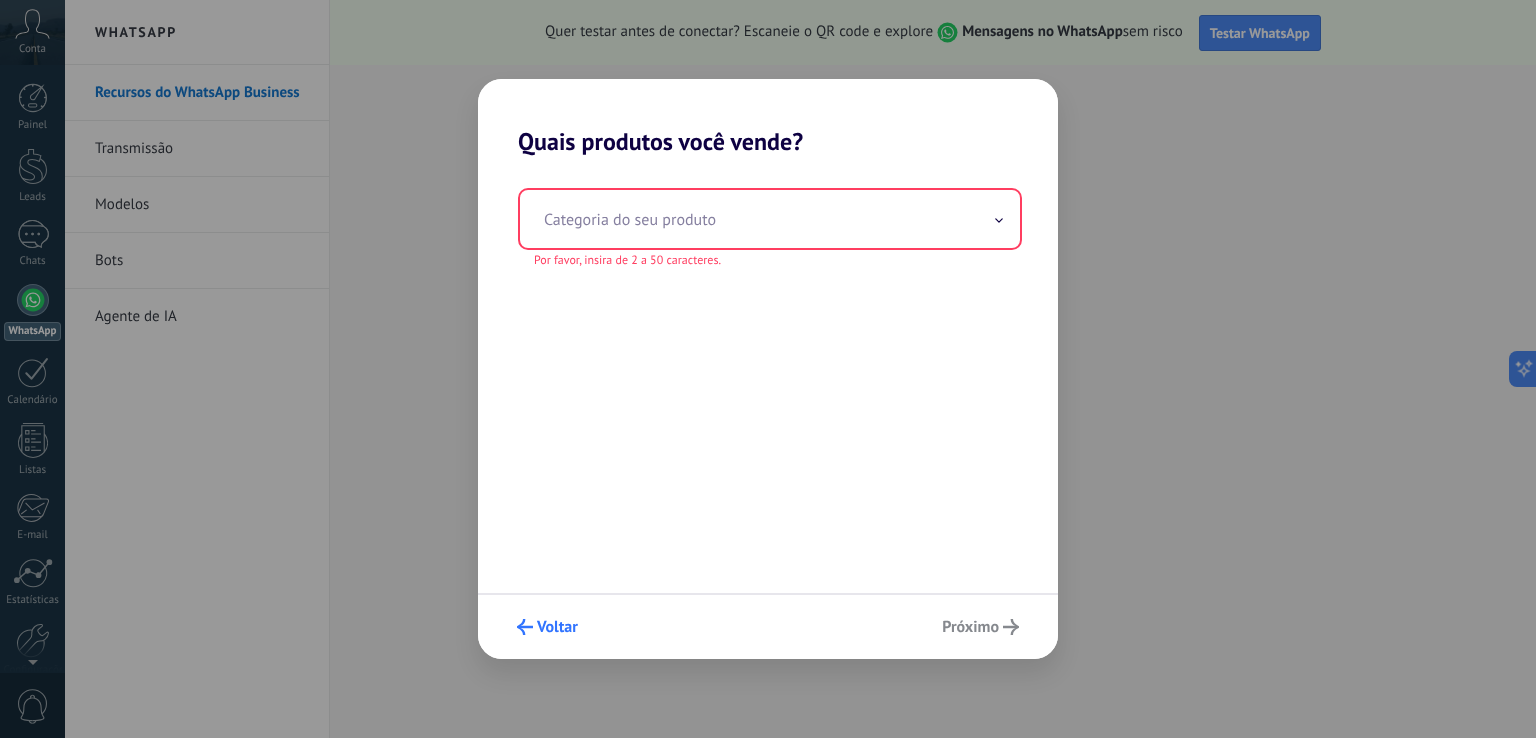 click on "Voltar" at bounding box center (557, 627) 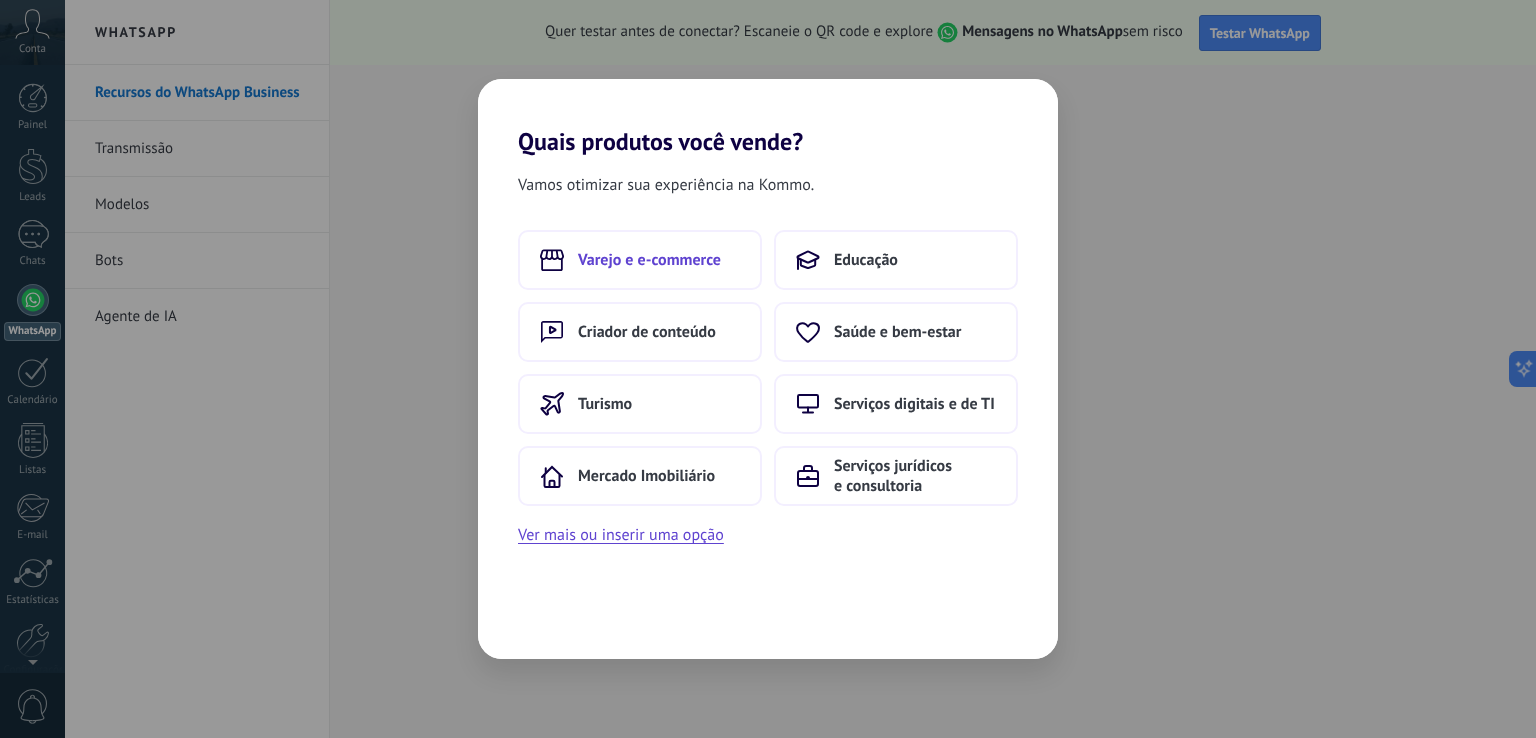 click on "Varejo e e-commerce" at bounding box center [640, 260] 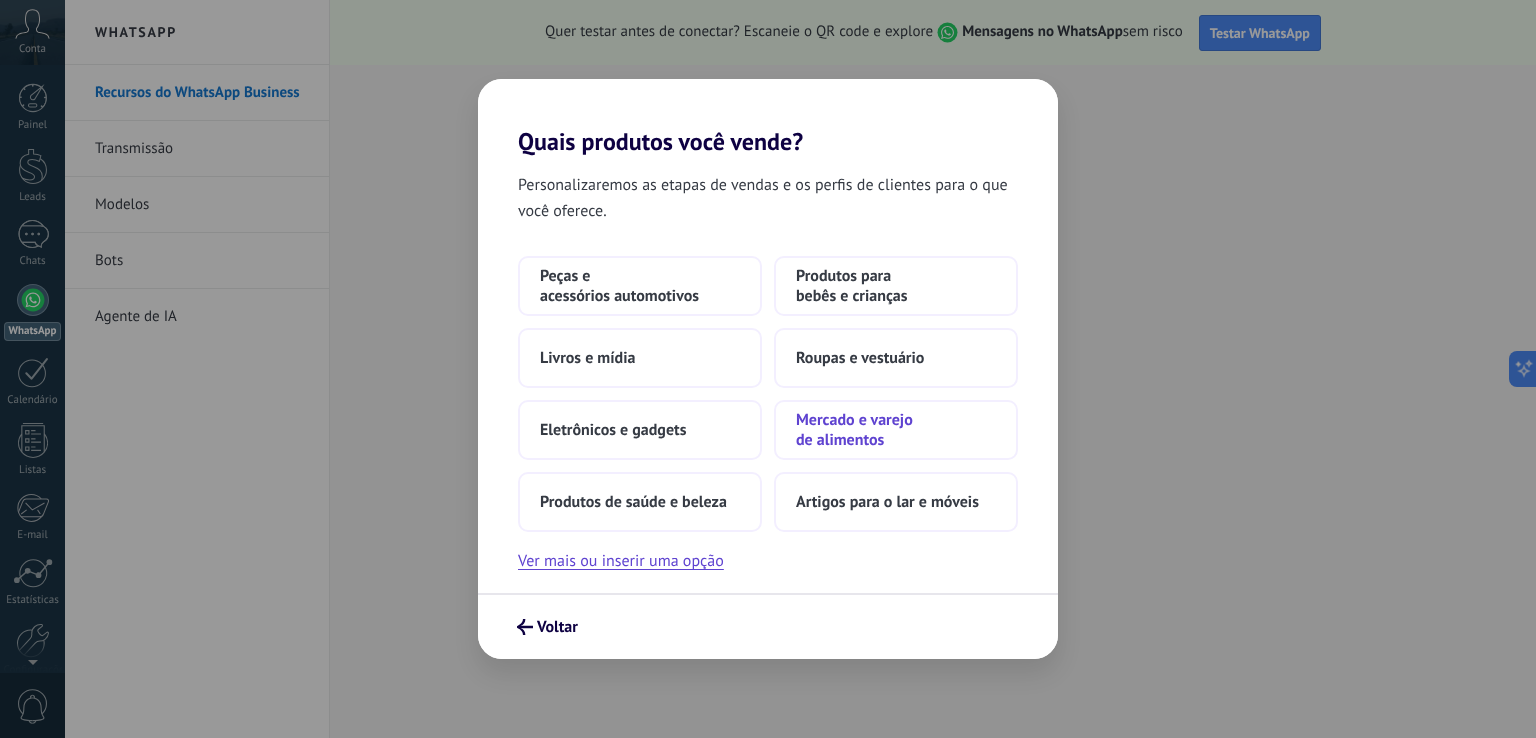click on "Mercado e varejo de alimentos" at bounding box center (896, 430) 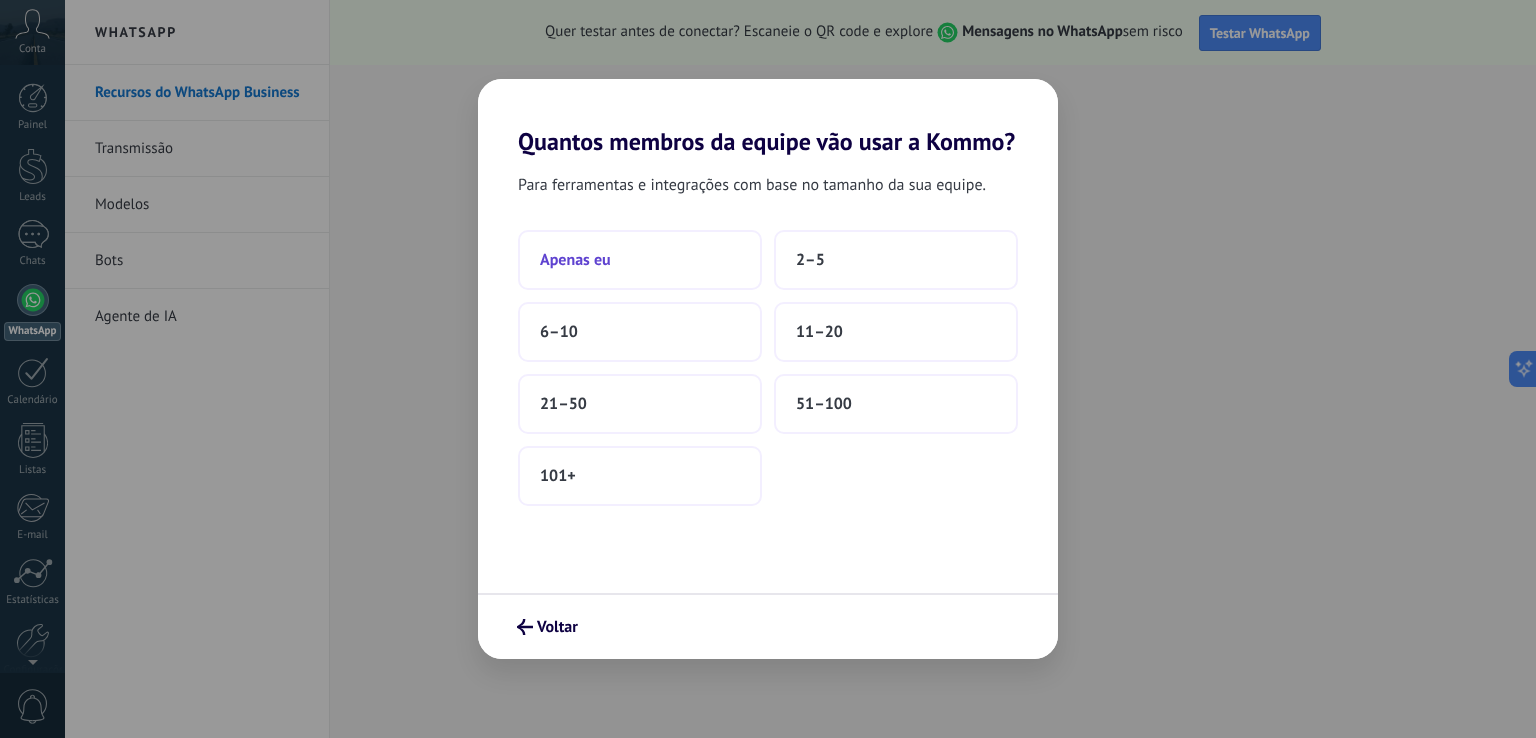click on "Apenas eu" at bounding box center [640, 260] 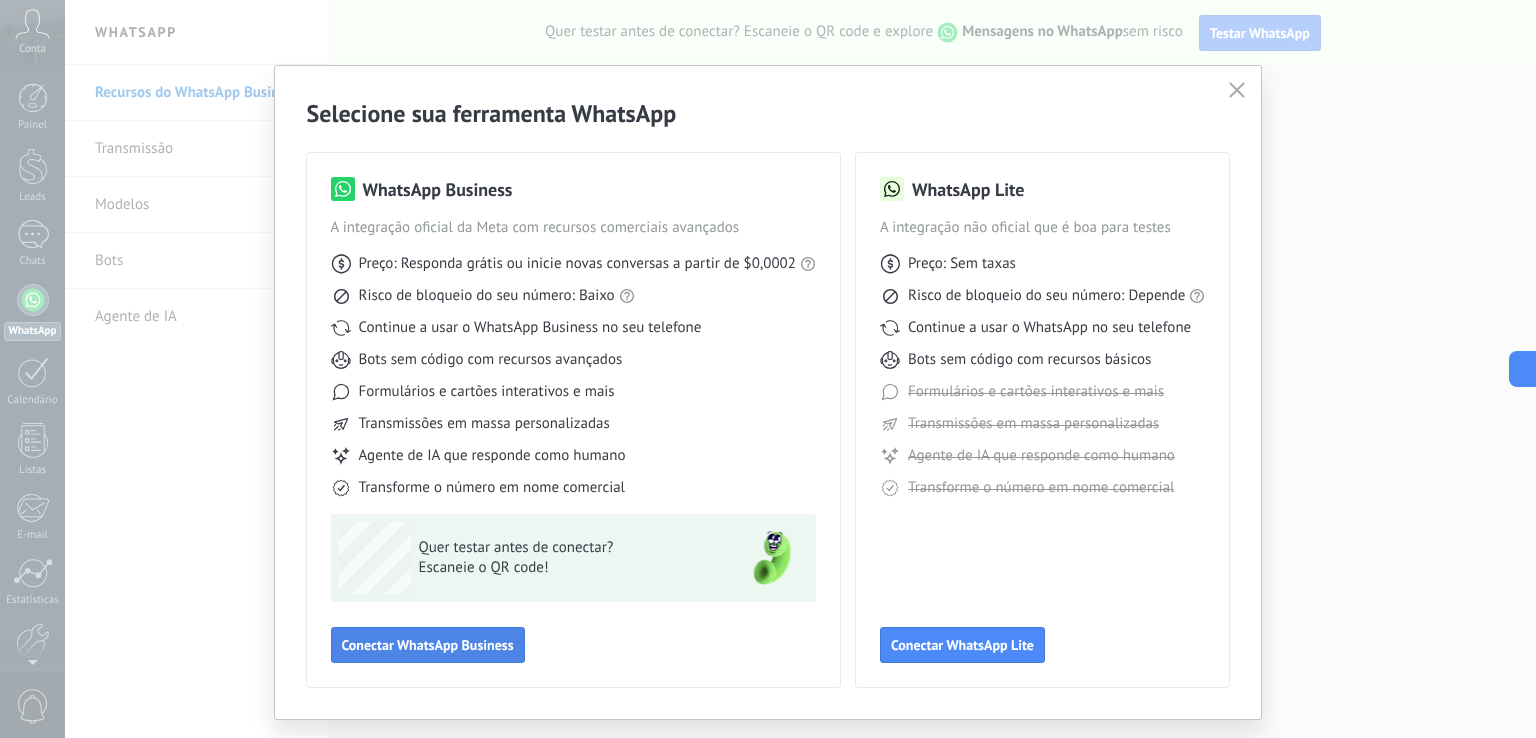 click on "Conectar WhatsApp Business" at bounding box center (428, 645) 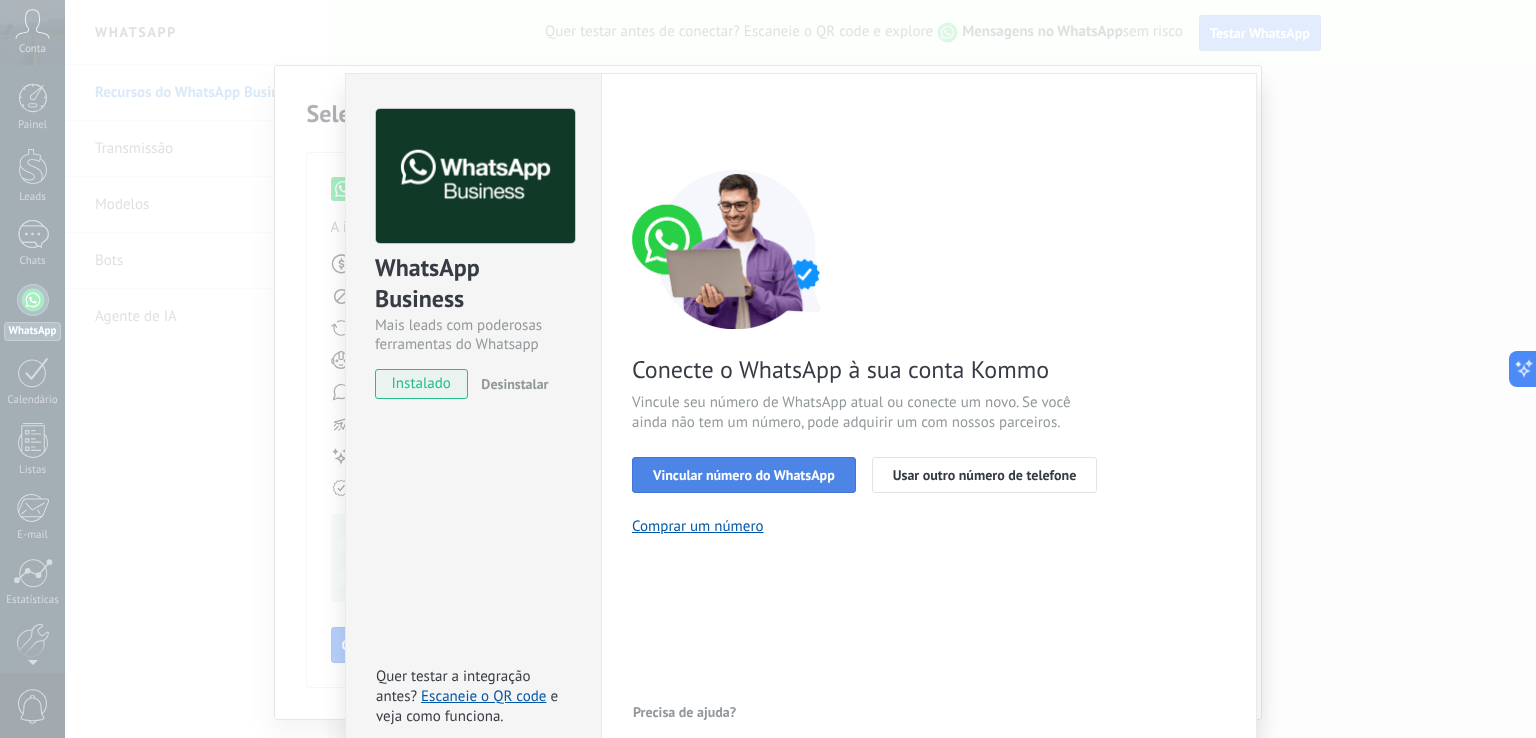 click on "Vincular número do WhatsApp" at bounding box center (744, 475) 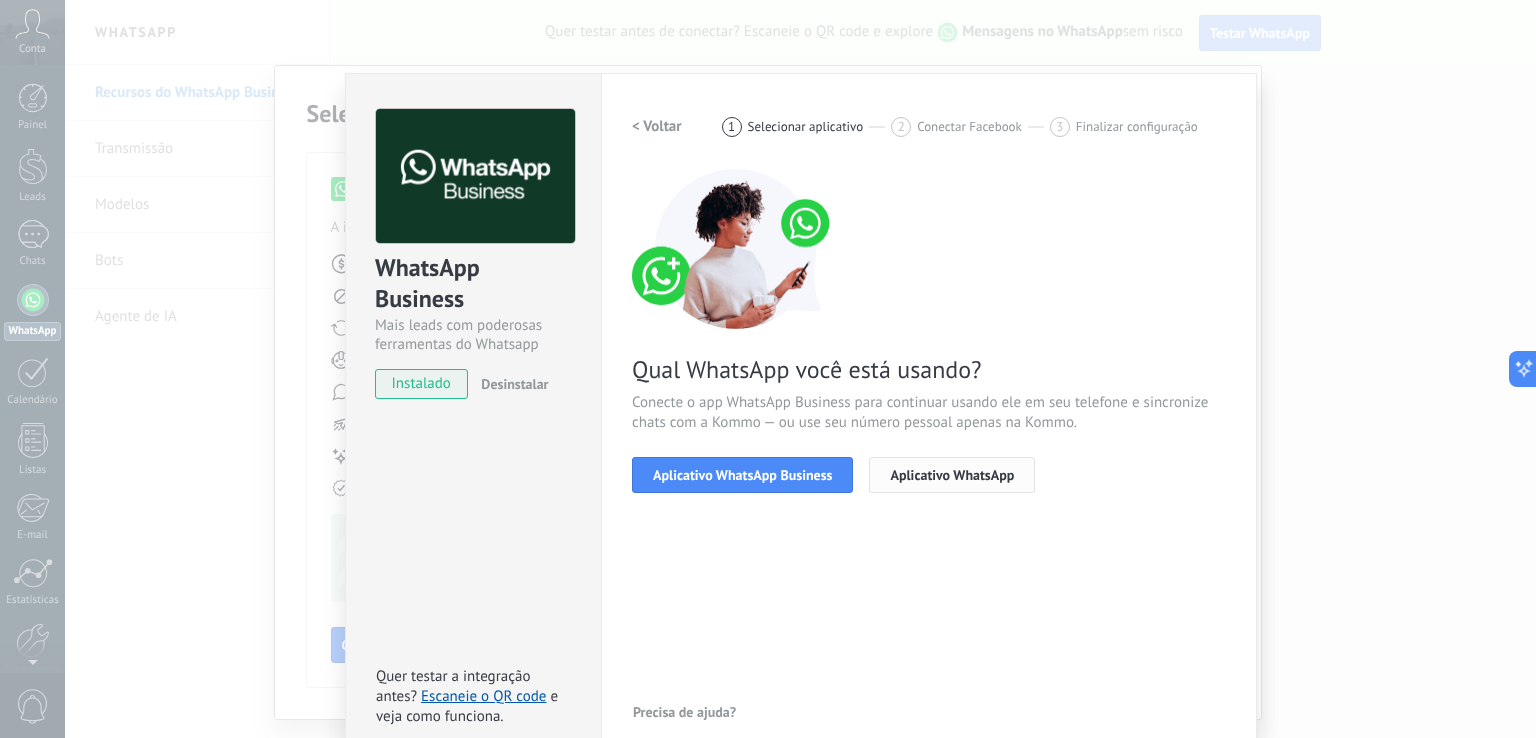 click on "Aplicativo WhatsApp" at bounding box center (952, 475) 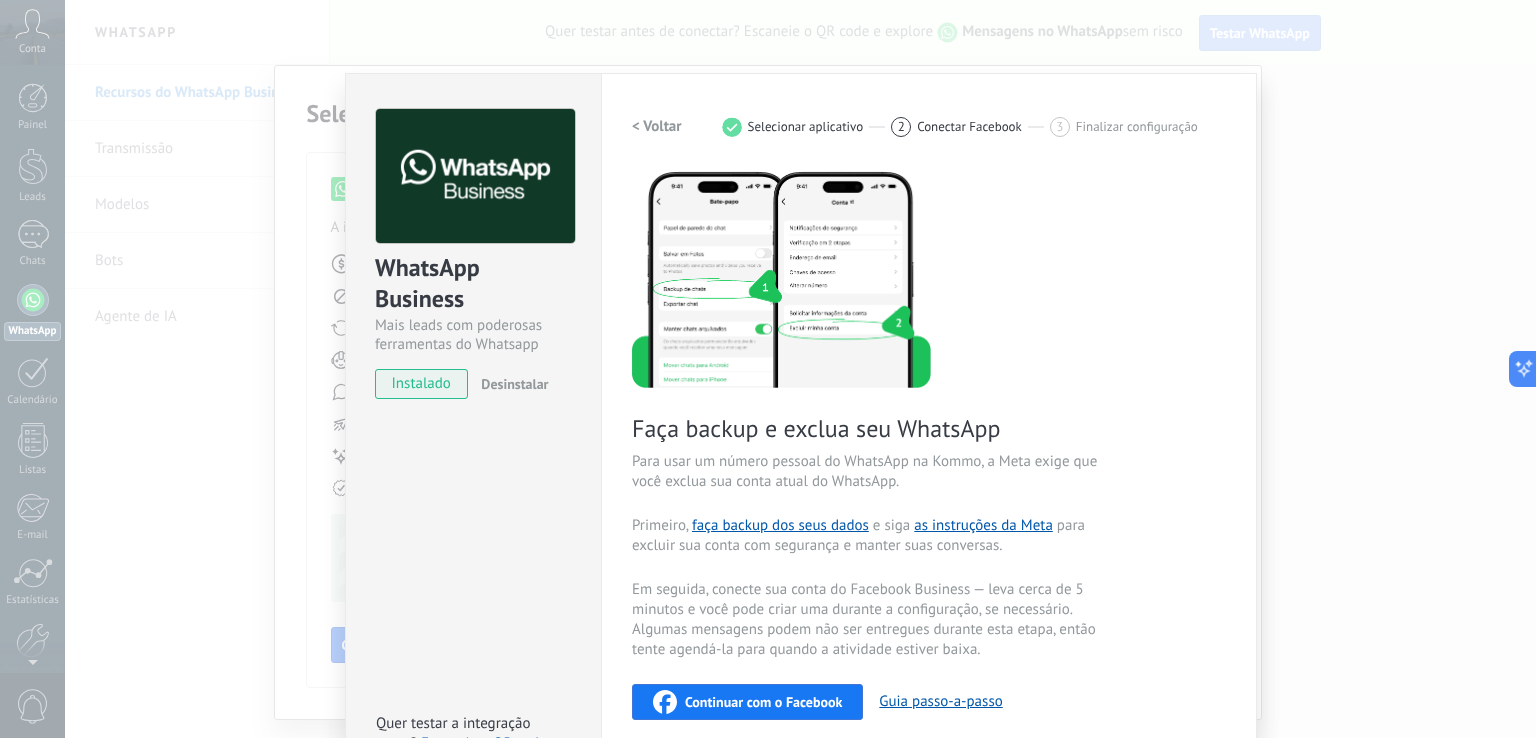 scroll, scrollTop: 70, scrollLeft: 0, axis: vertical 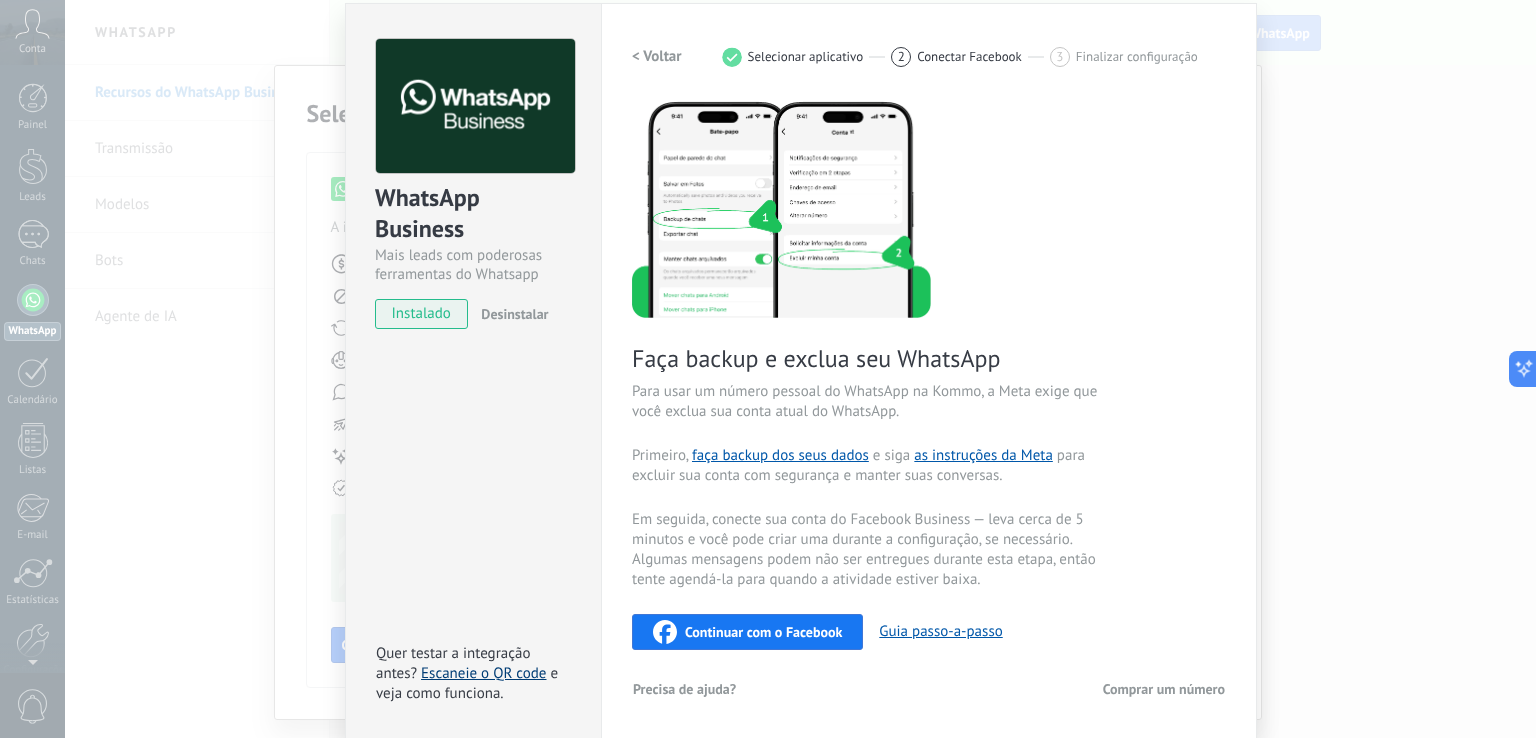 click on "Escaneie o QR code" at bounding box center (483, 673) 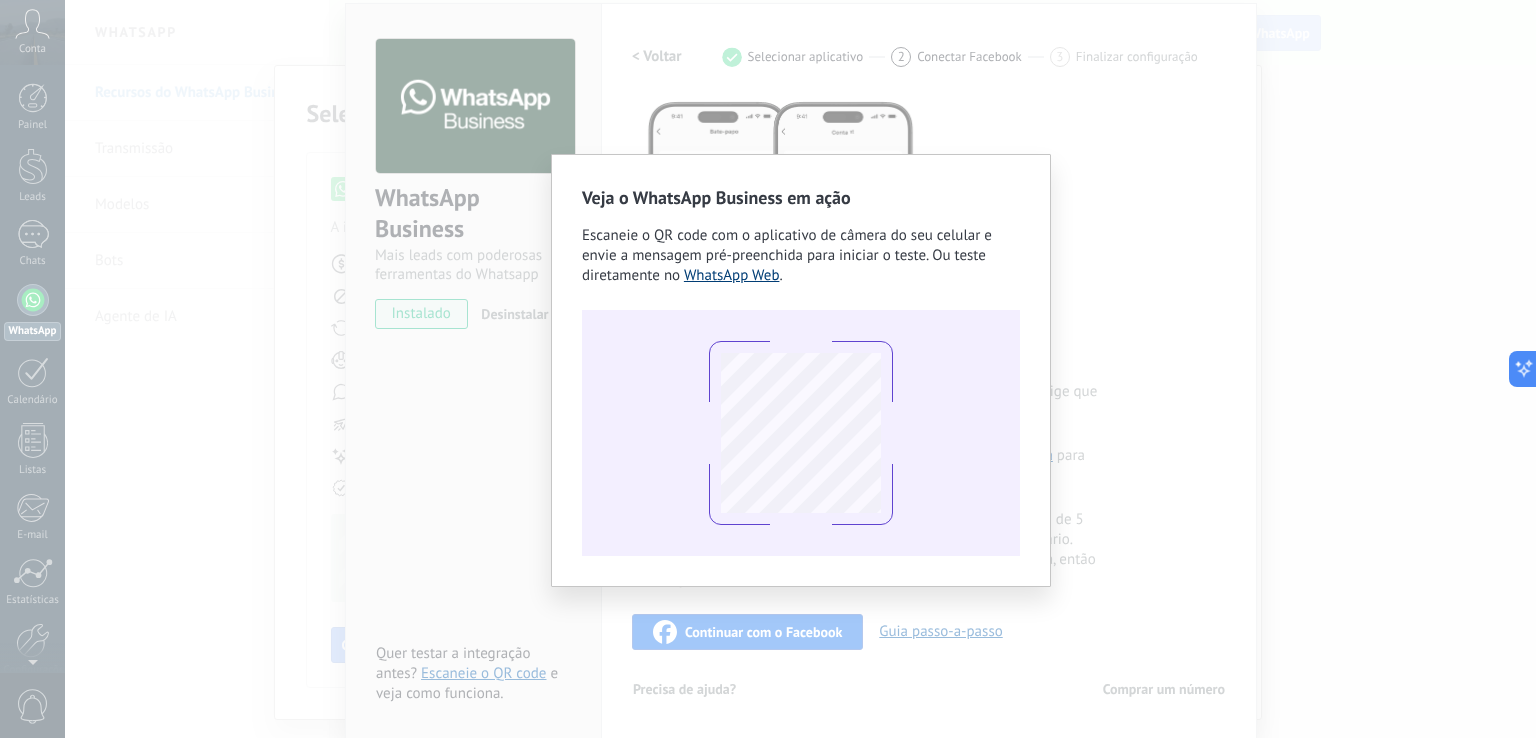click on "WhatsApp Web" at bounding box center [732, 275] 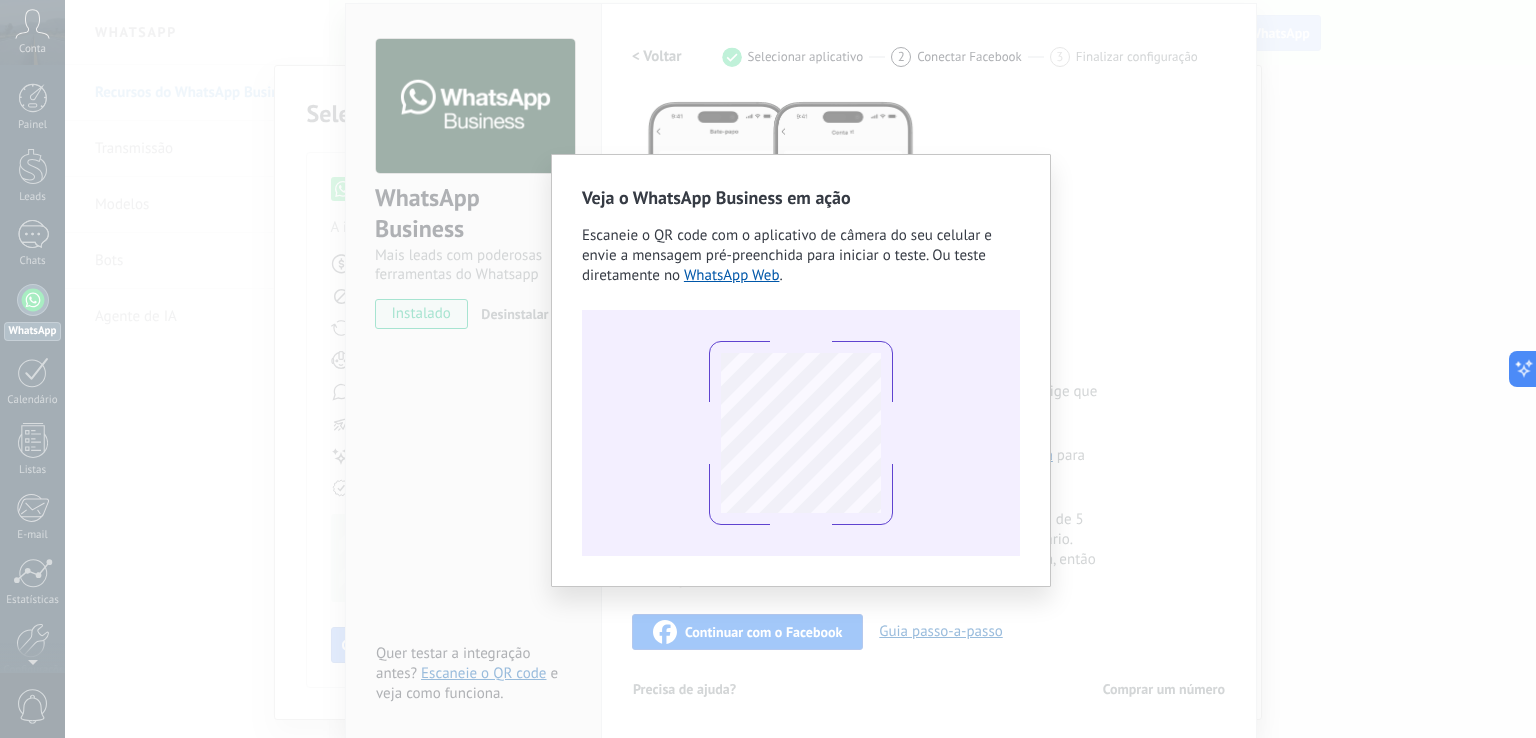 click at bounding box center [801, 433] 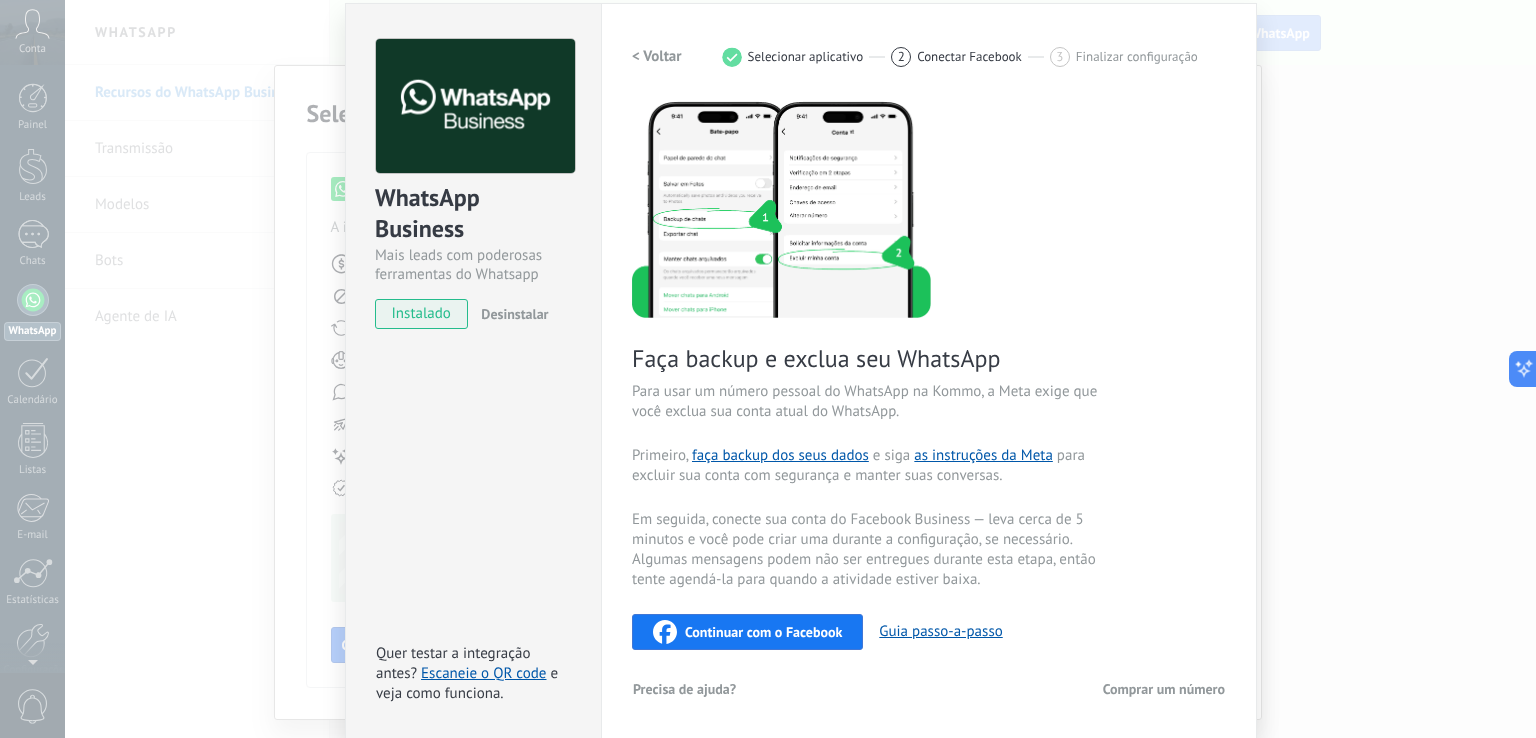 click on "Continuar com o Facebook" at bounding box center [763, 632] 